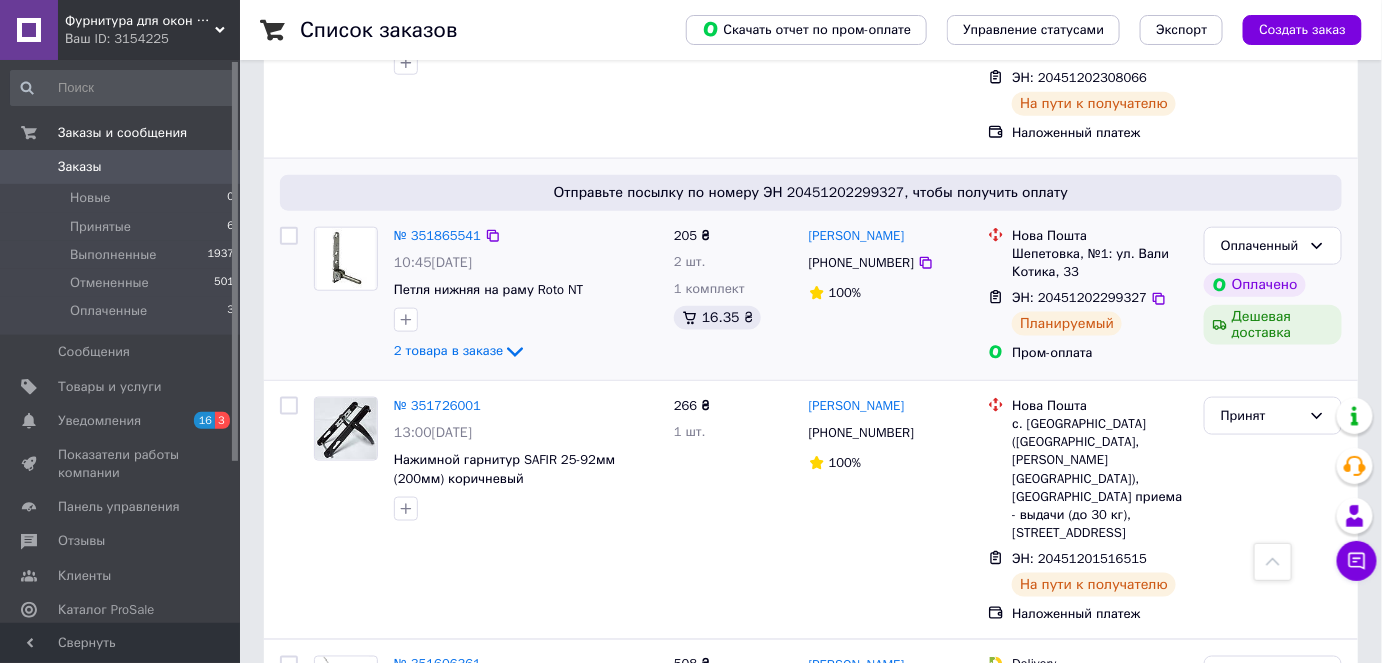 scroll, scrollTop: 636, scrollLeft: 0, axis: vertical 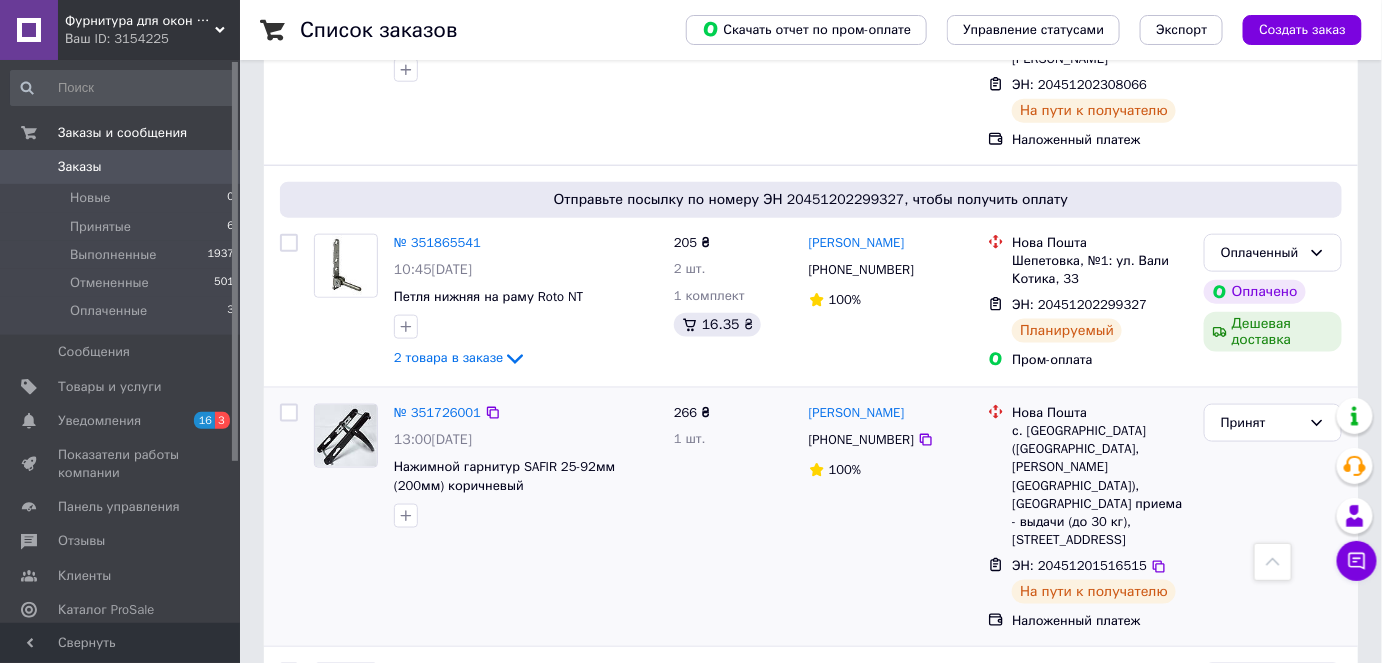 click on "266 ₴ 1 шт." at bounding box center (733, 517) 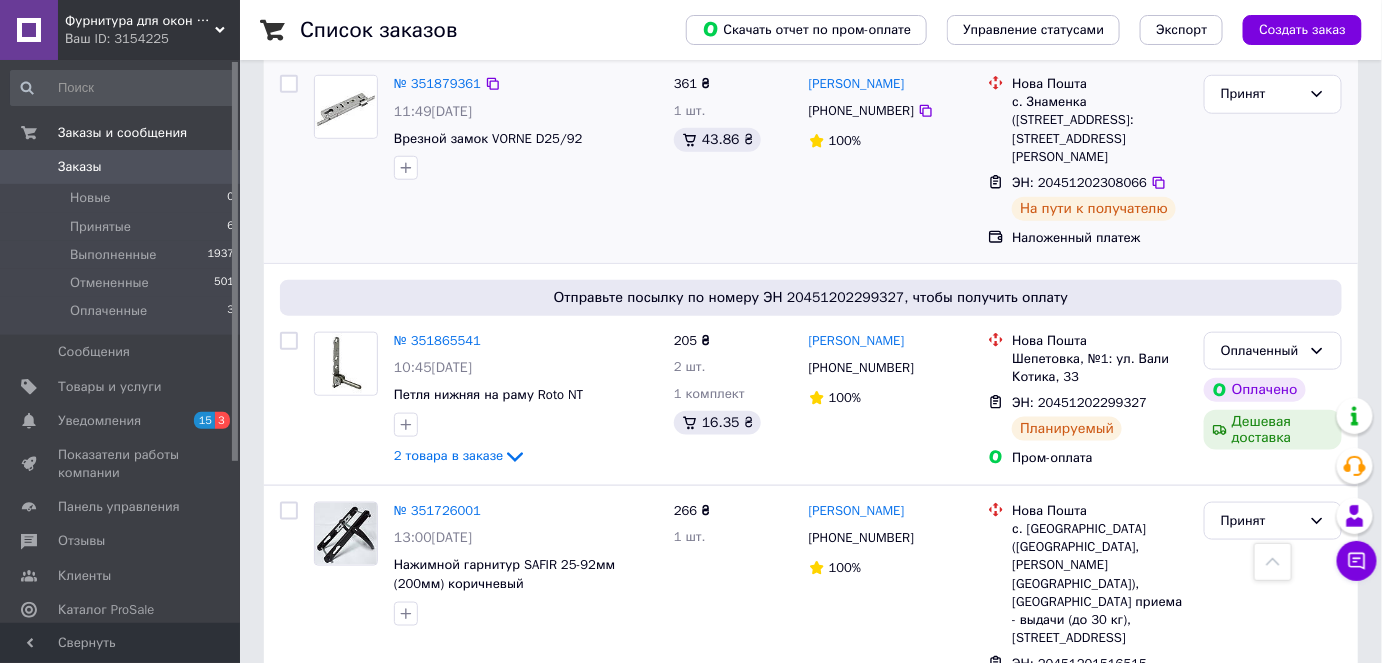 scroll, scrollTop: 636, scrollLeft: 0, axis: vertical 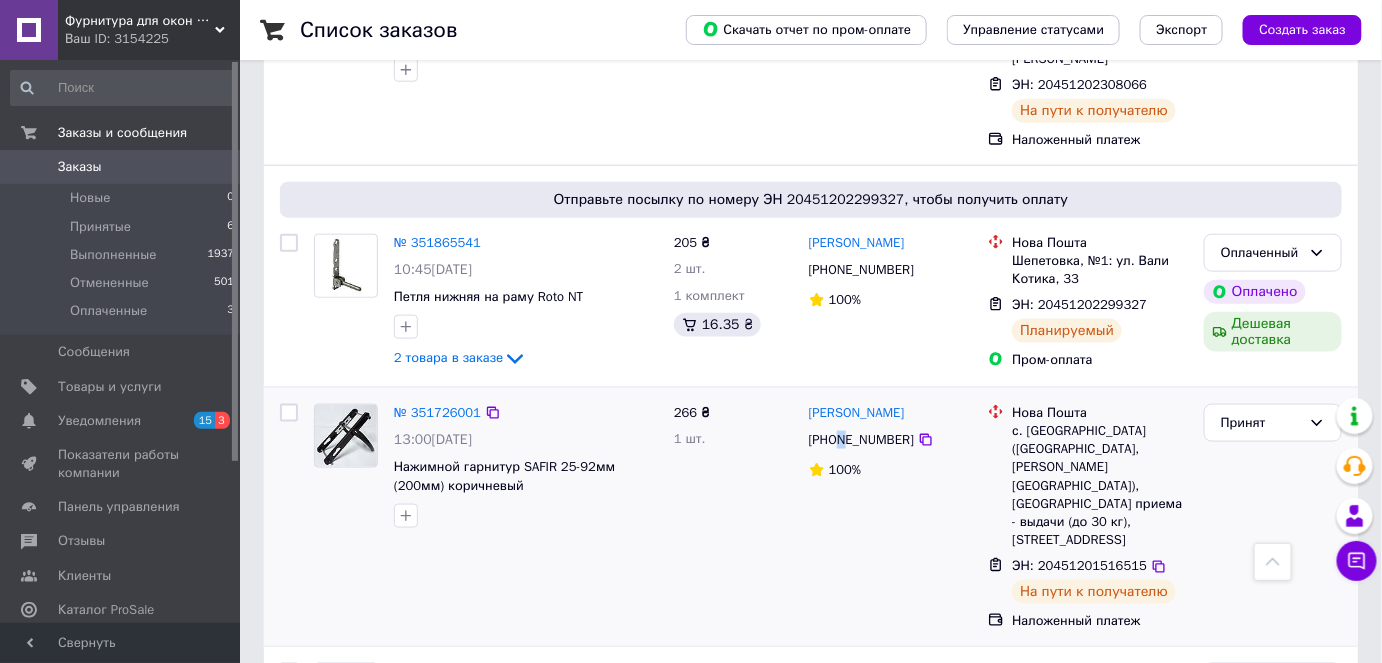 click on "[PHONE_NUMBER]" at bounding box center [861, 440] 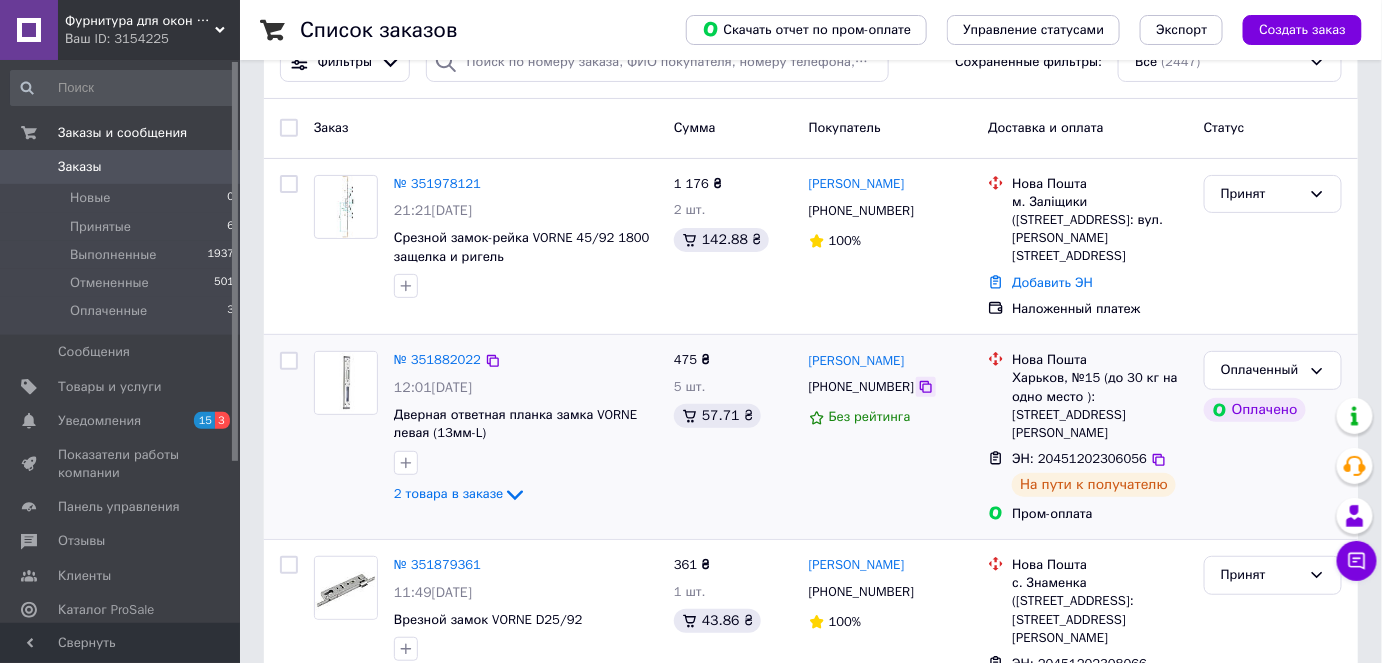 scroll, scrollTop: 0, scrollLeft: 0, axis: both 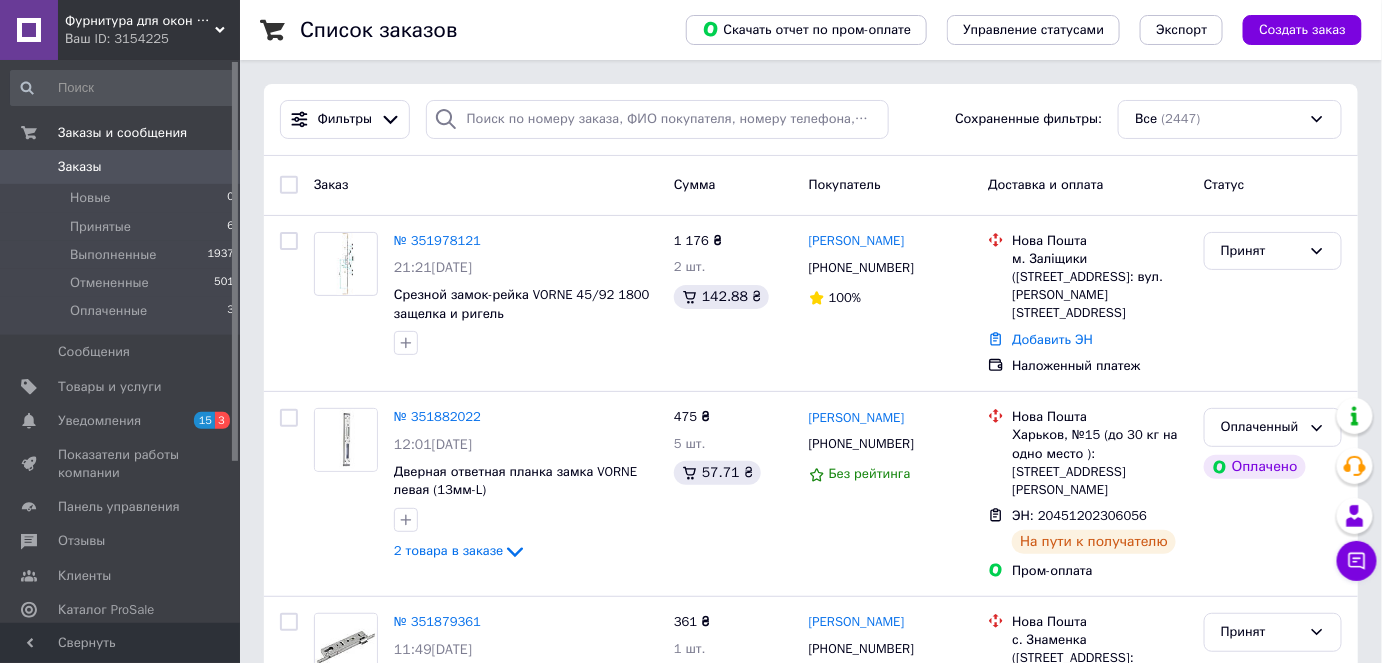 click on "Заказы" at bounding box center (121, 167) 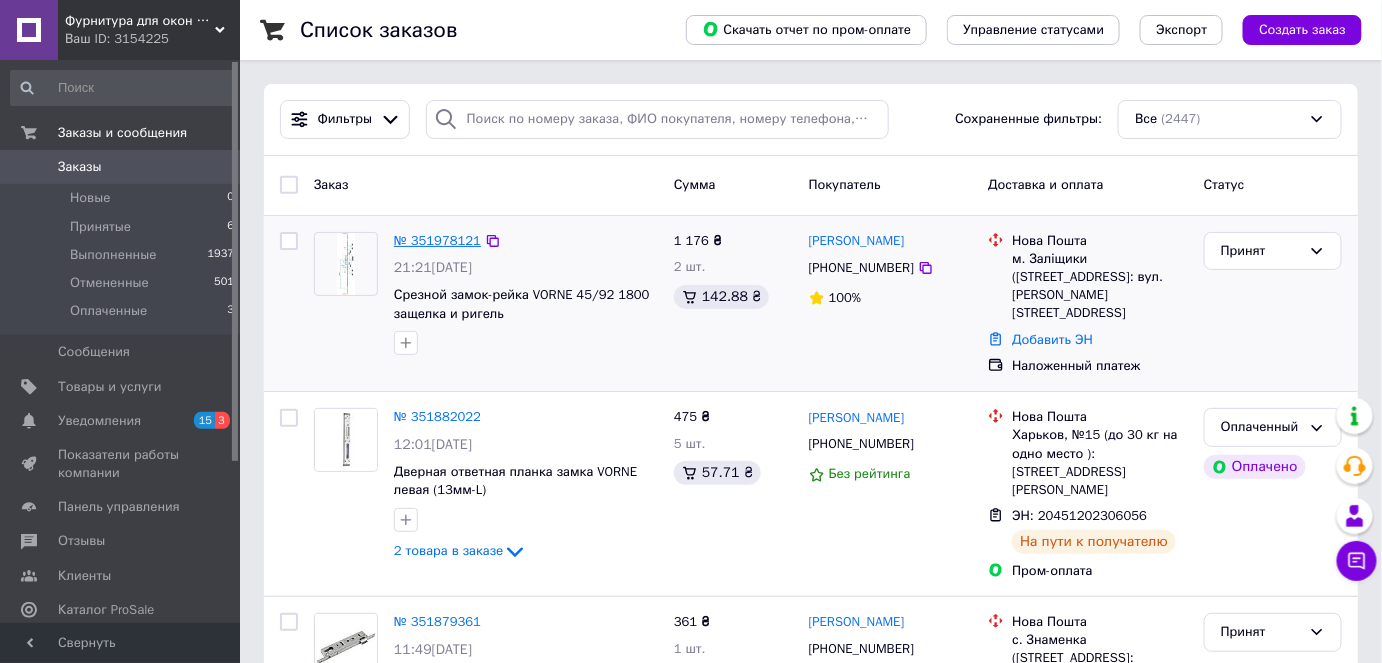 click on "№ 351978121" at bounding box center (437, 240) 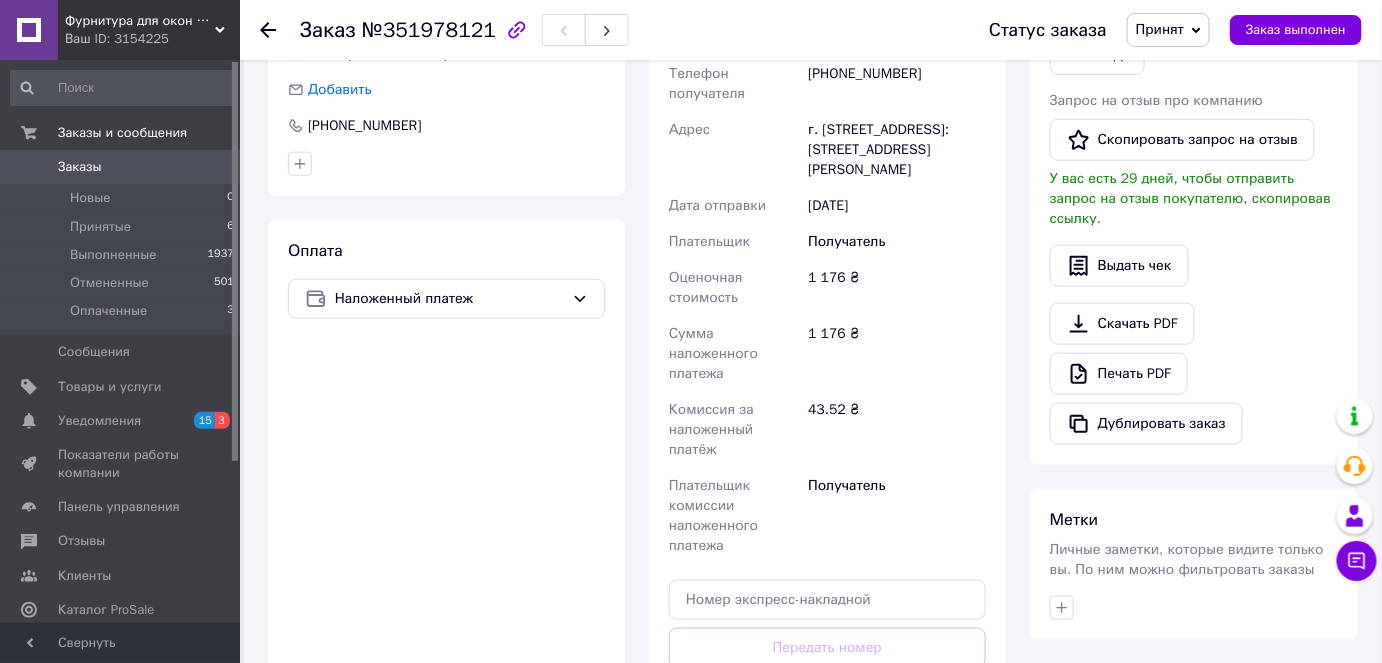 scroll, scrollTop: 181, scrollLeft: 0, axis: vertical 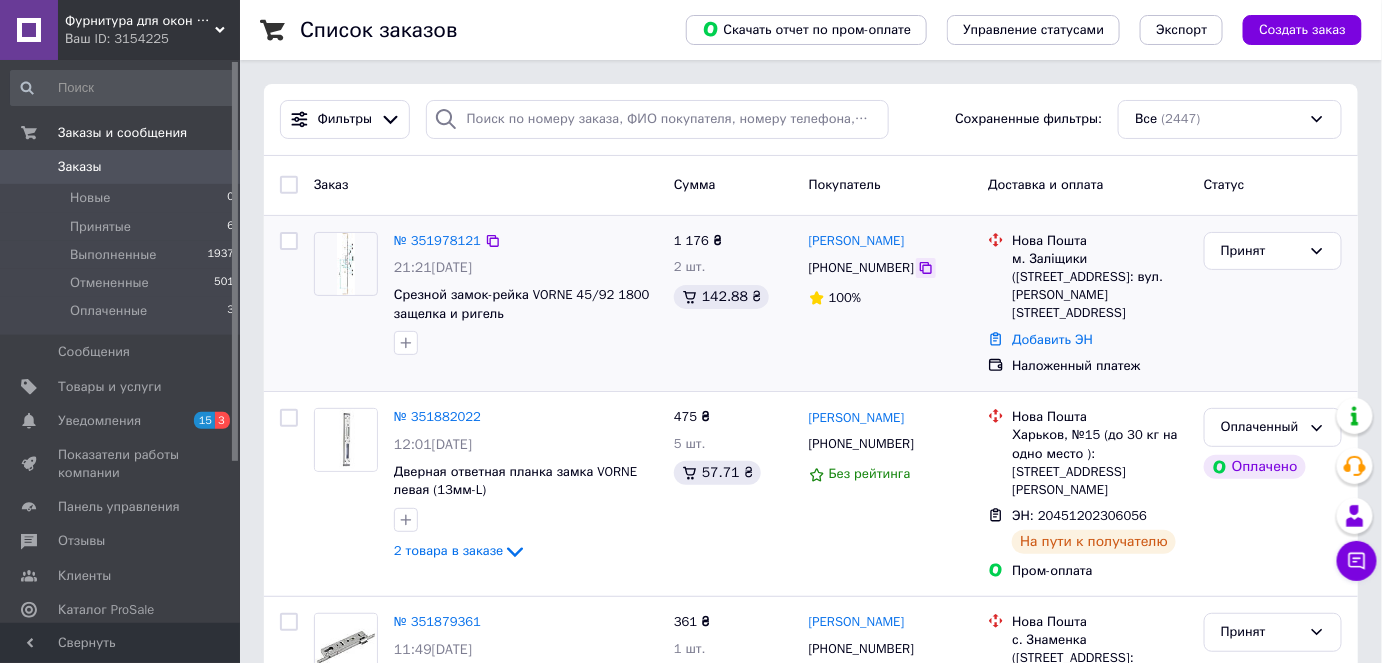 click 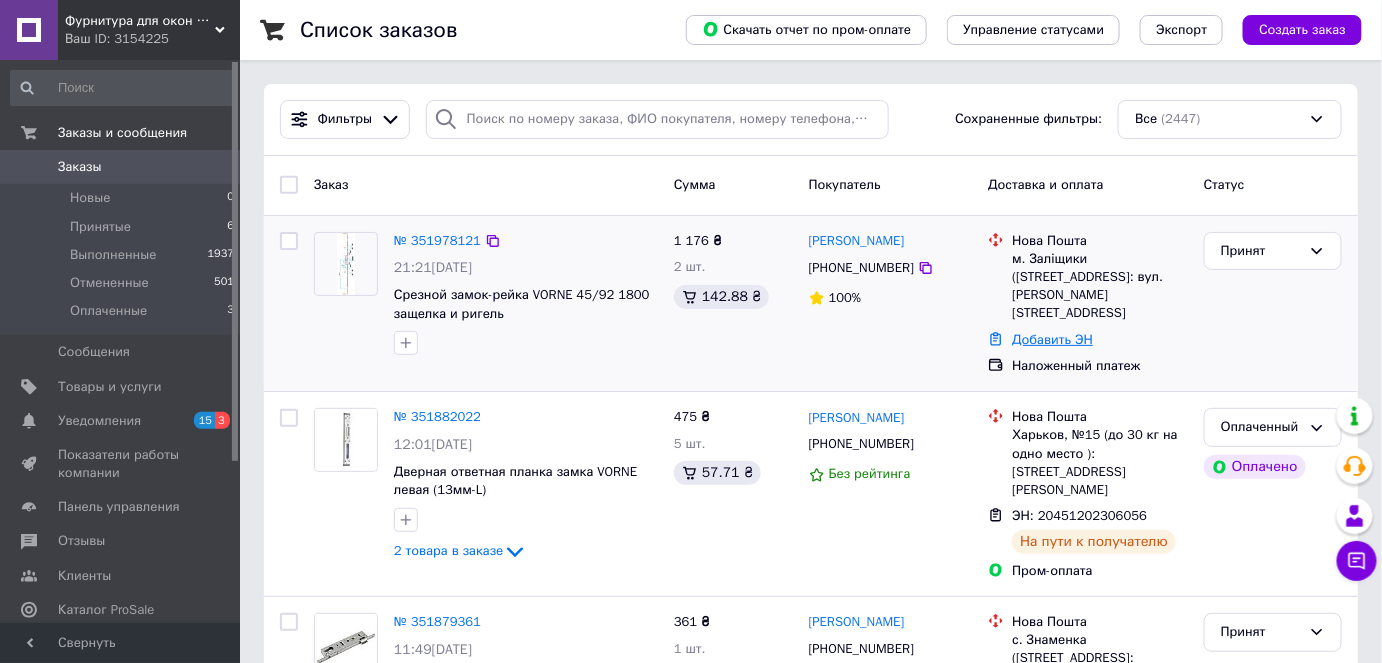 click on "Добавить ЭН" at bounding box center (1052, 339) 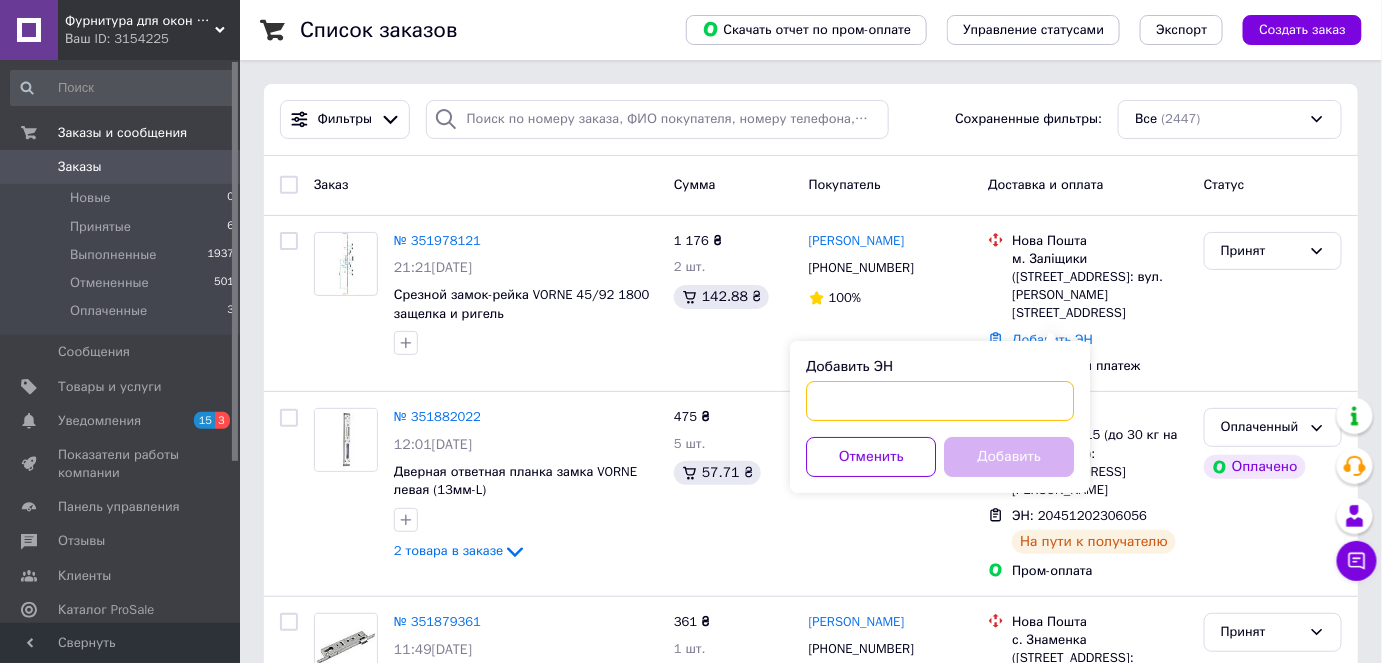 paste on "20451203042960" 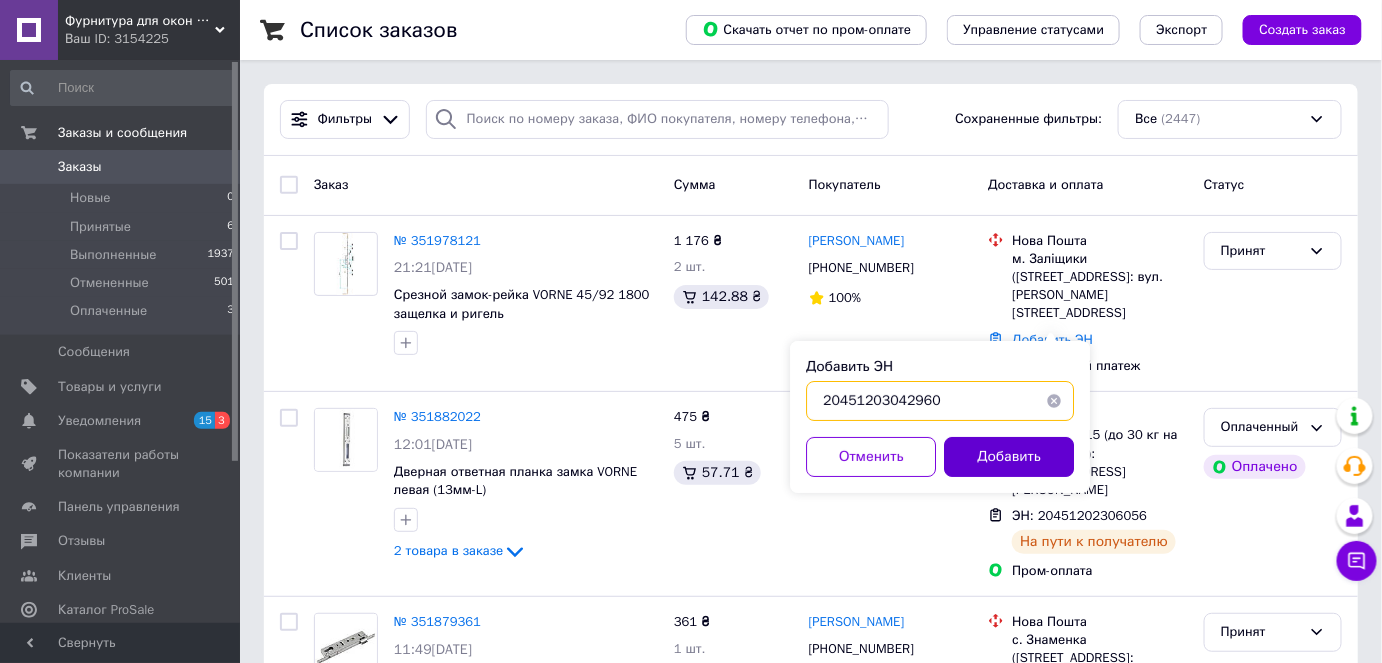 type on "20451203042960" 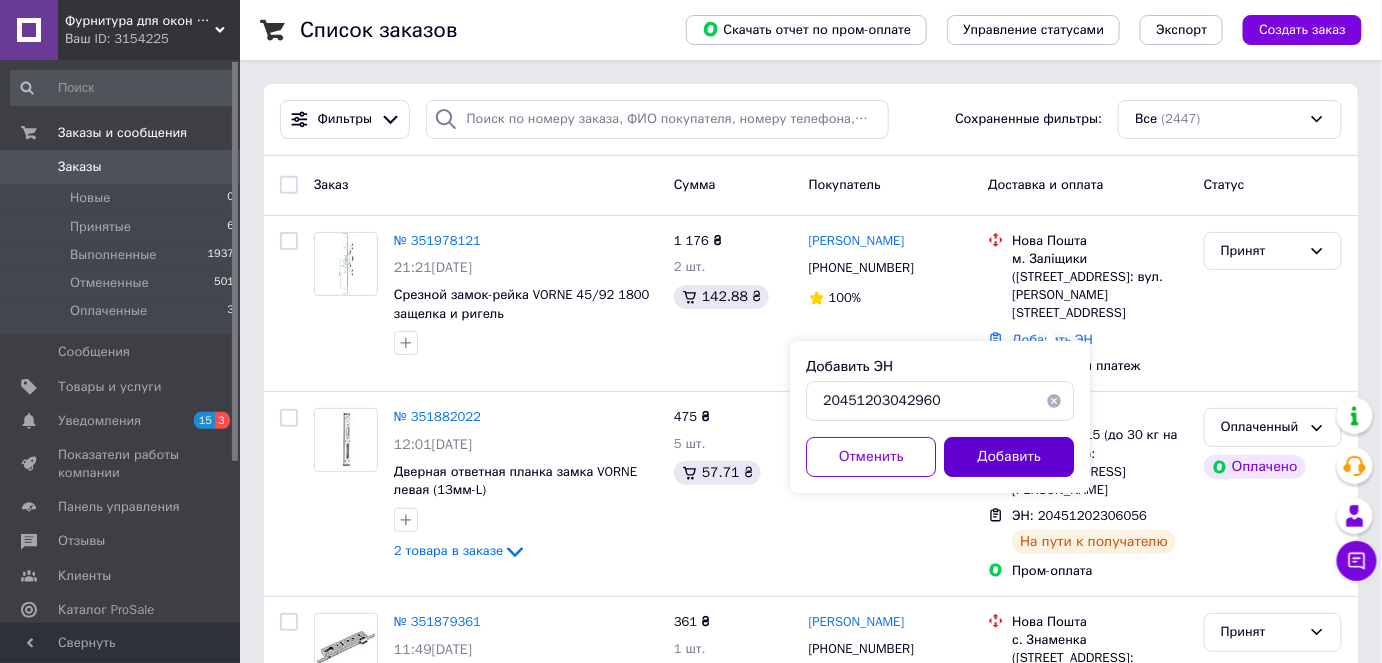click on "Добавить" at bounding box center [1009, 457] 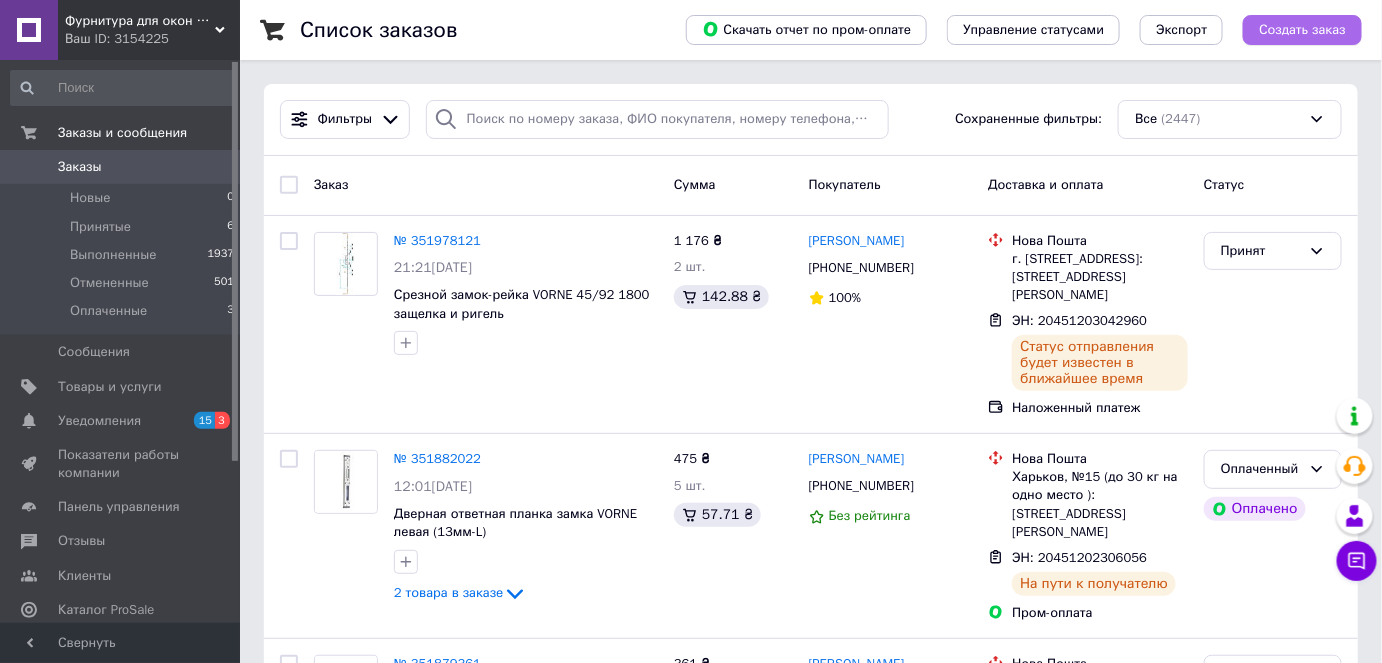click on "Создать заказ" at bounding box center [1302, 30] 